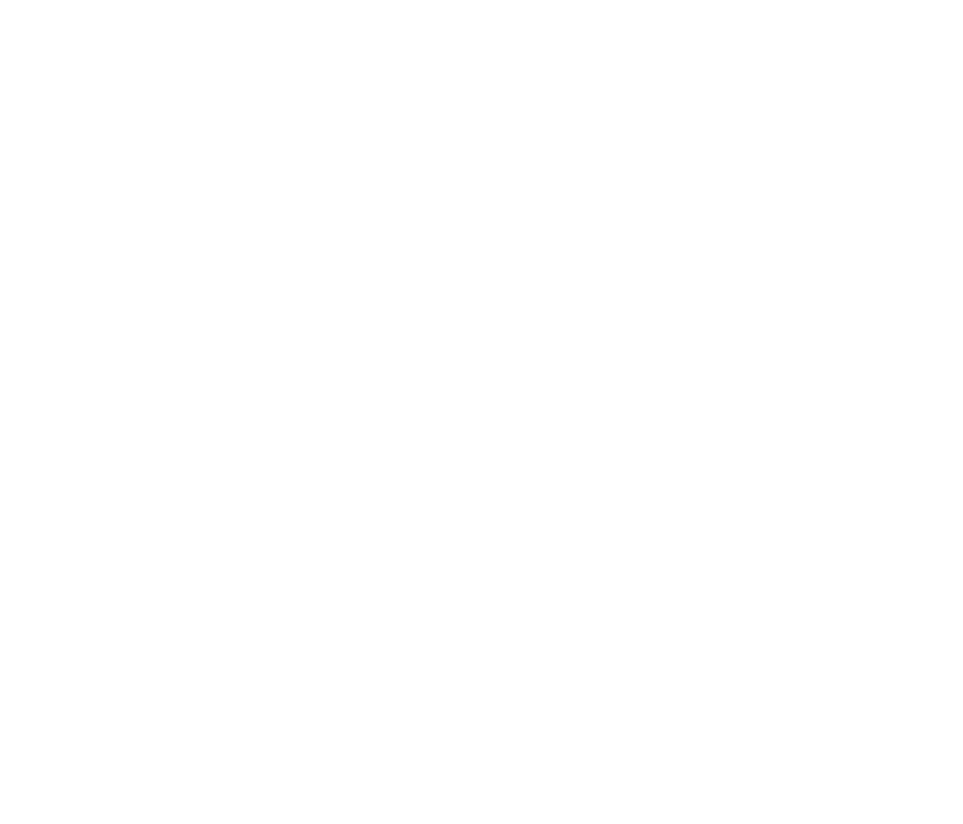 select on "3" 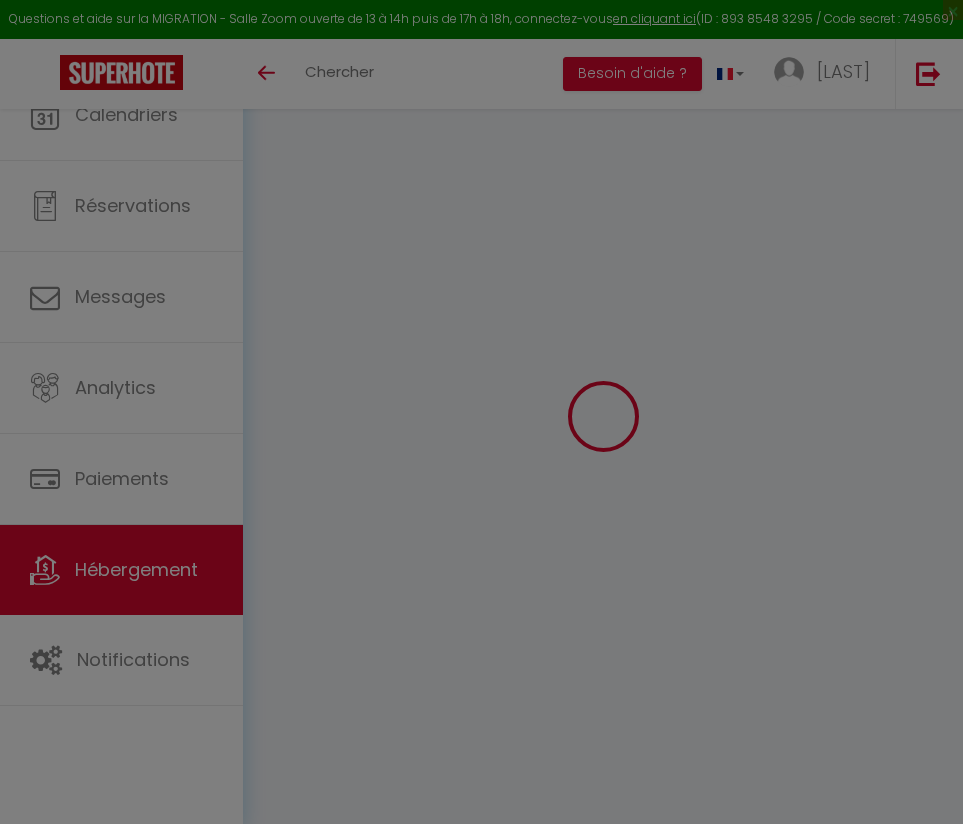 select 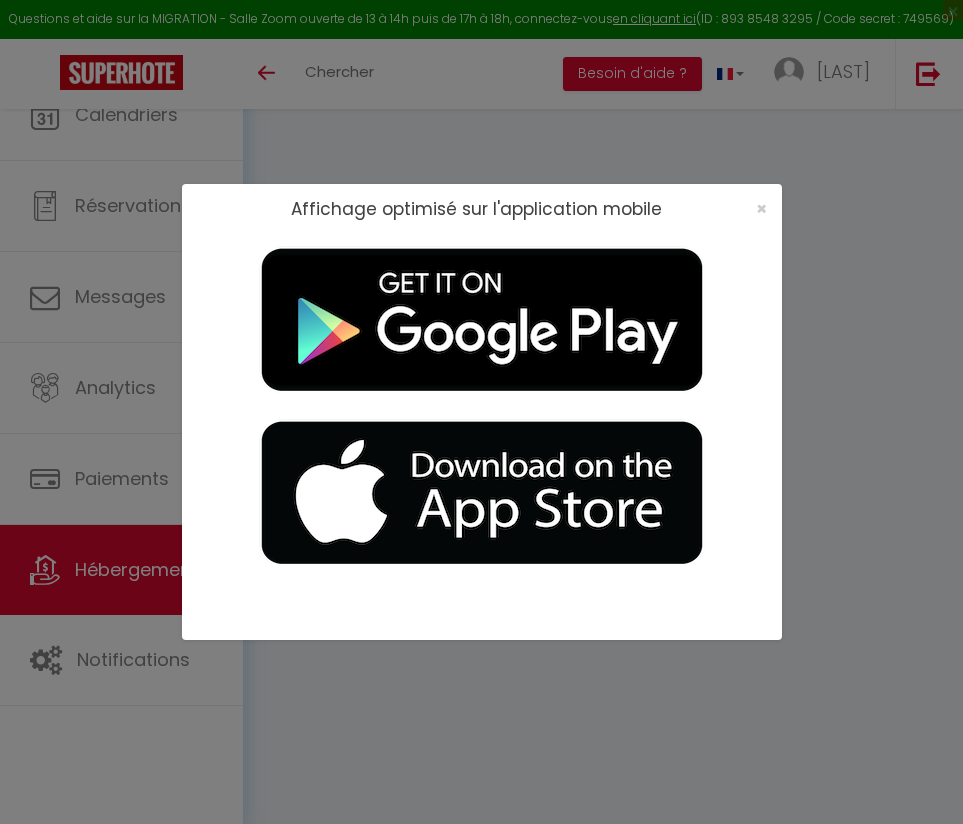 select 